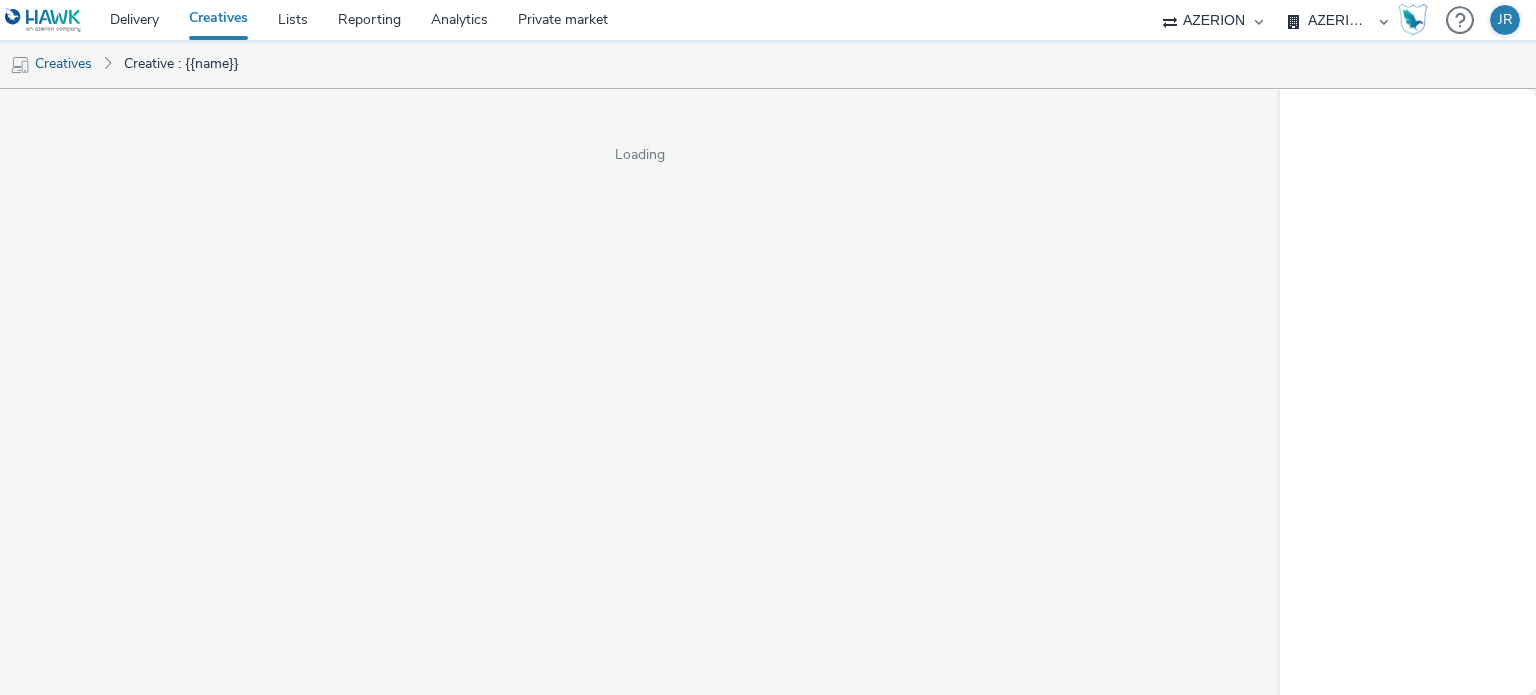 select on "ac009755-aa48-4799-8050-7a339a378eb8" 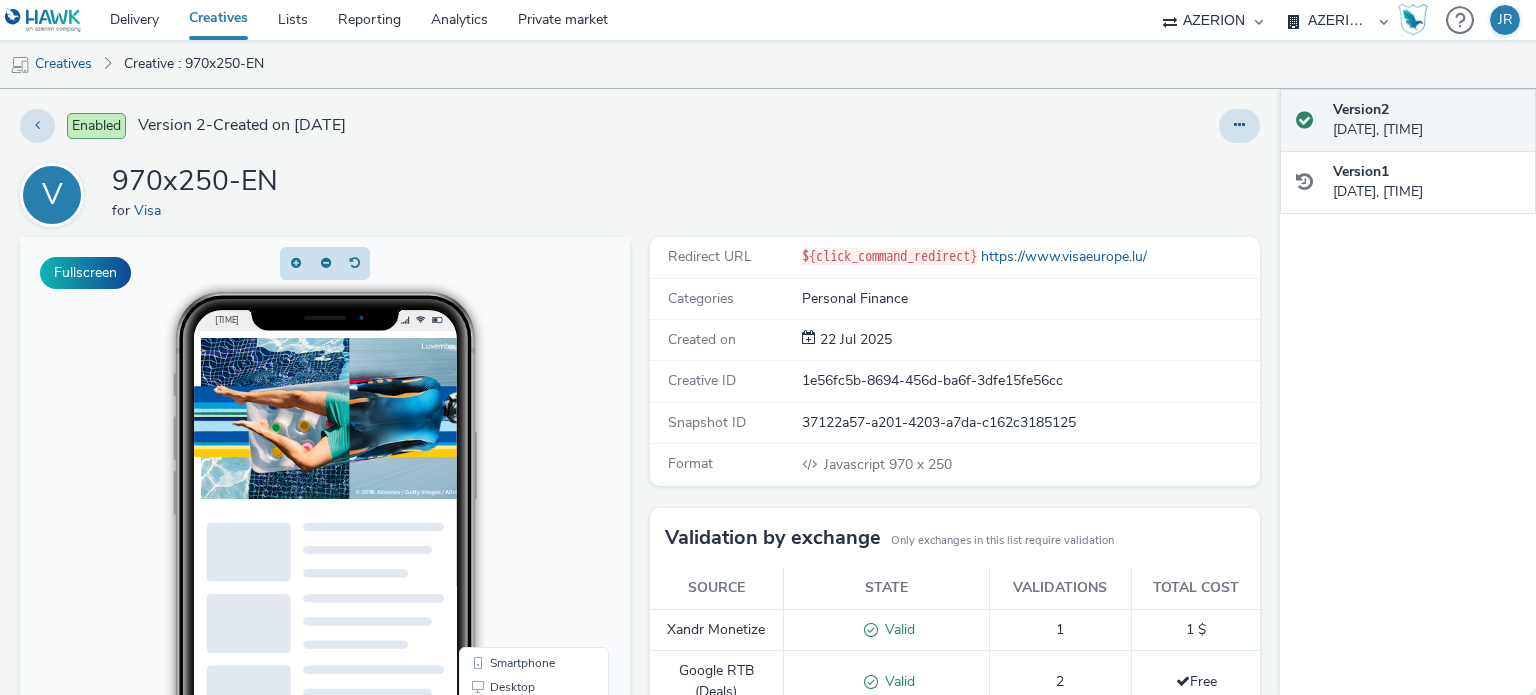 scroll, scrollTop: 0, scrollLeft: 0, axis: both 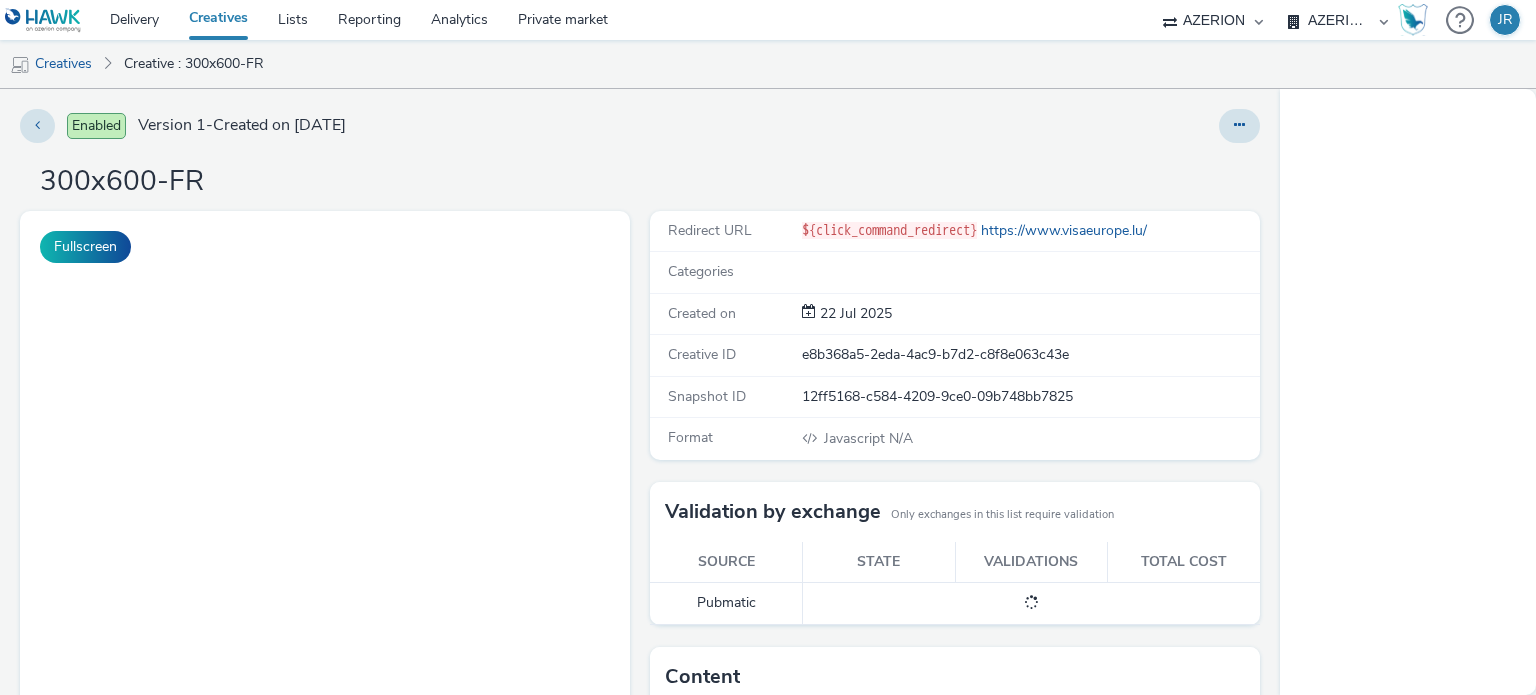 select on "ac009755-aa48-4799-8050-7a339a378eb8" 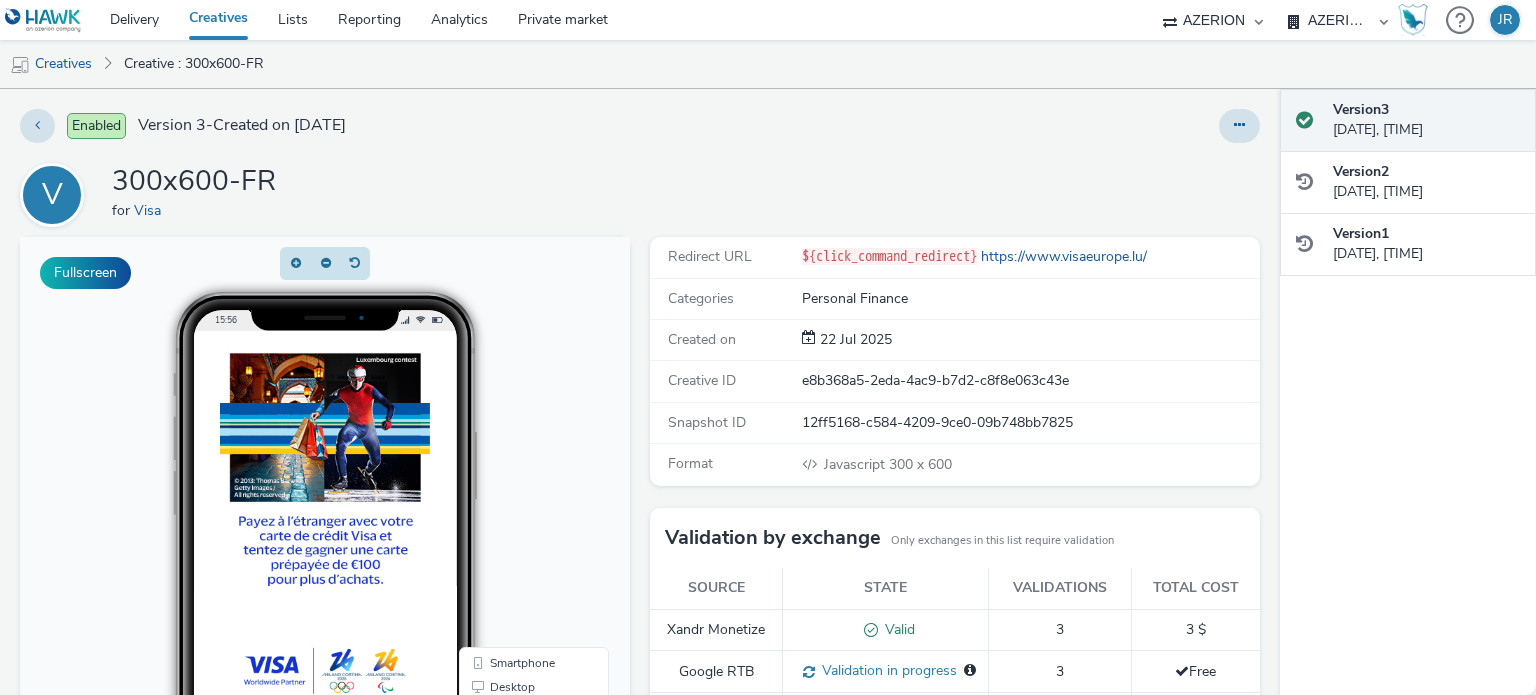 scroll, scrollTop: 0, scrollLeft: 0, axis: both 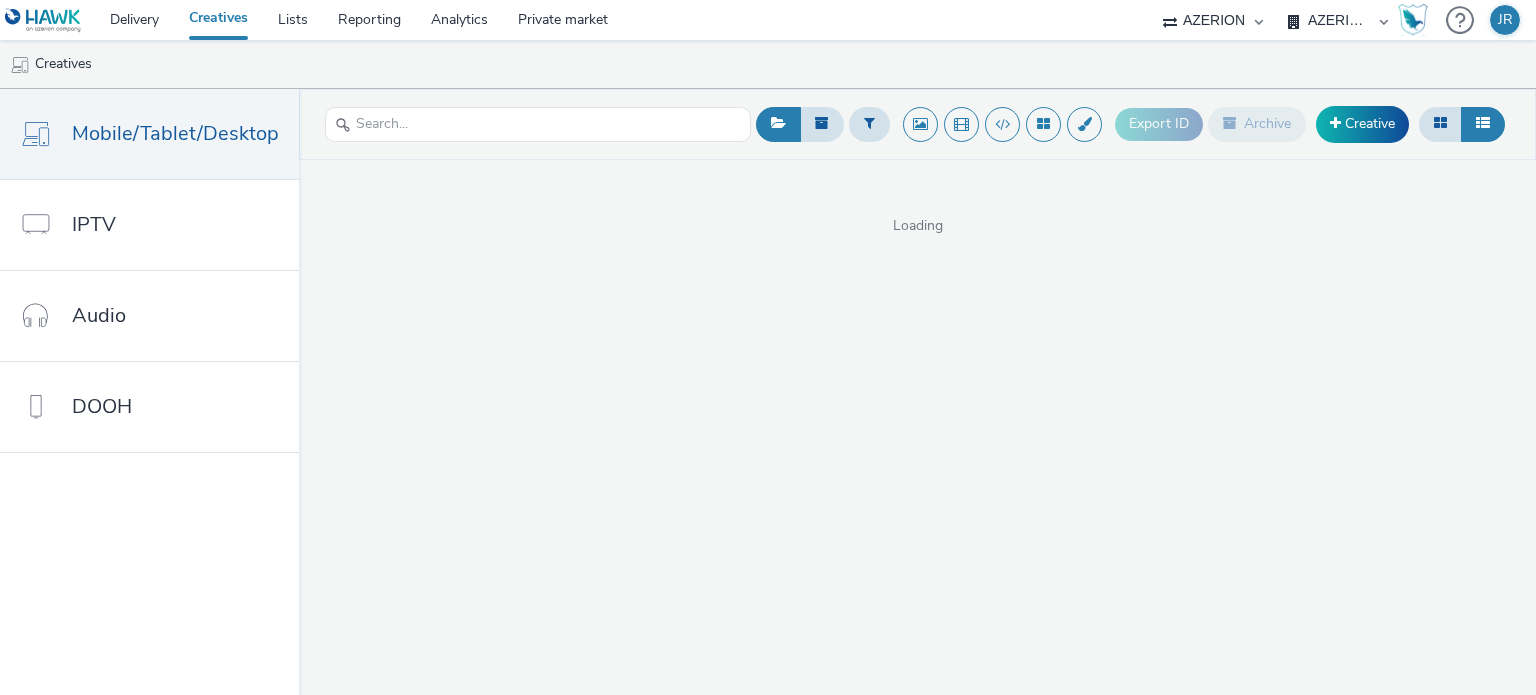 select on "ac009755-aa48-4799-8050-7a339a378eb8" 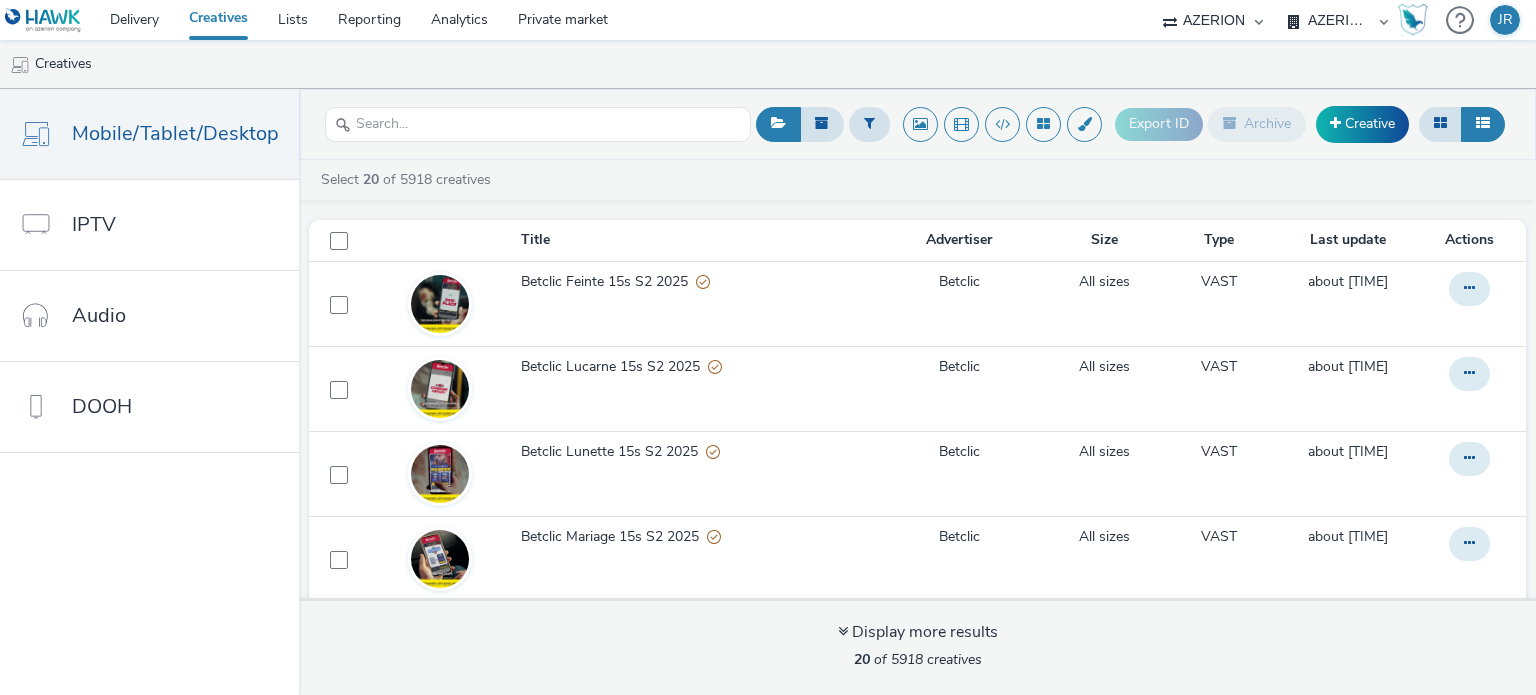 scroll, scrollTop: 0, scrollLeft: 0, axis: both 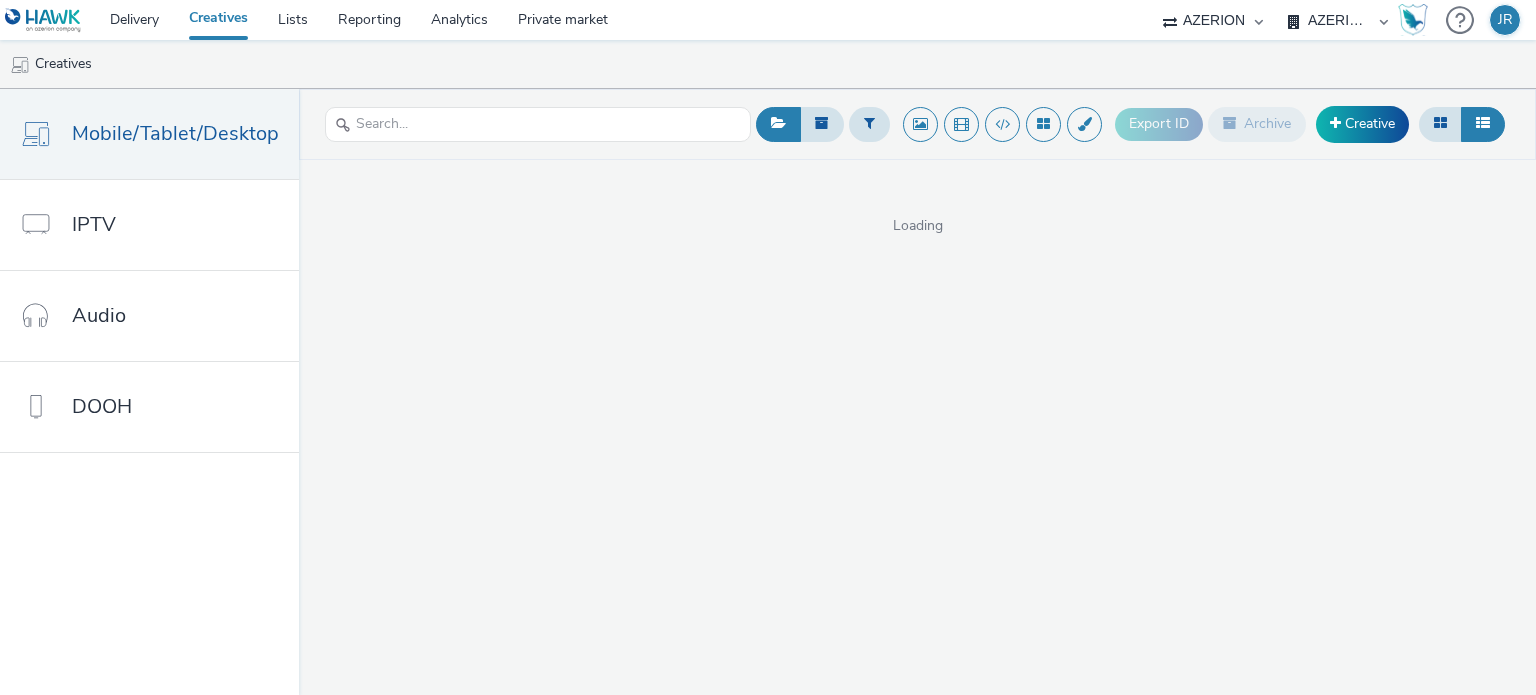 select on "ac009755-aa48-4799-8050-7a339a378eb8" 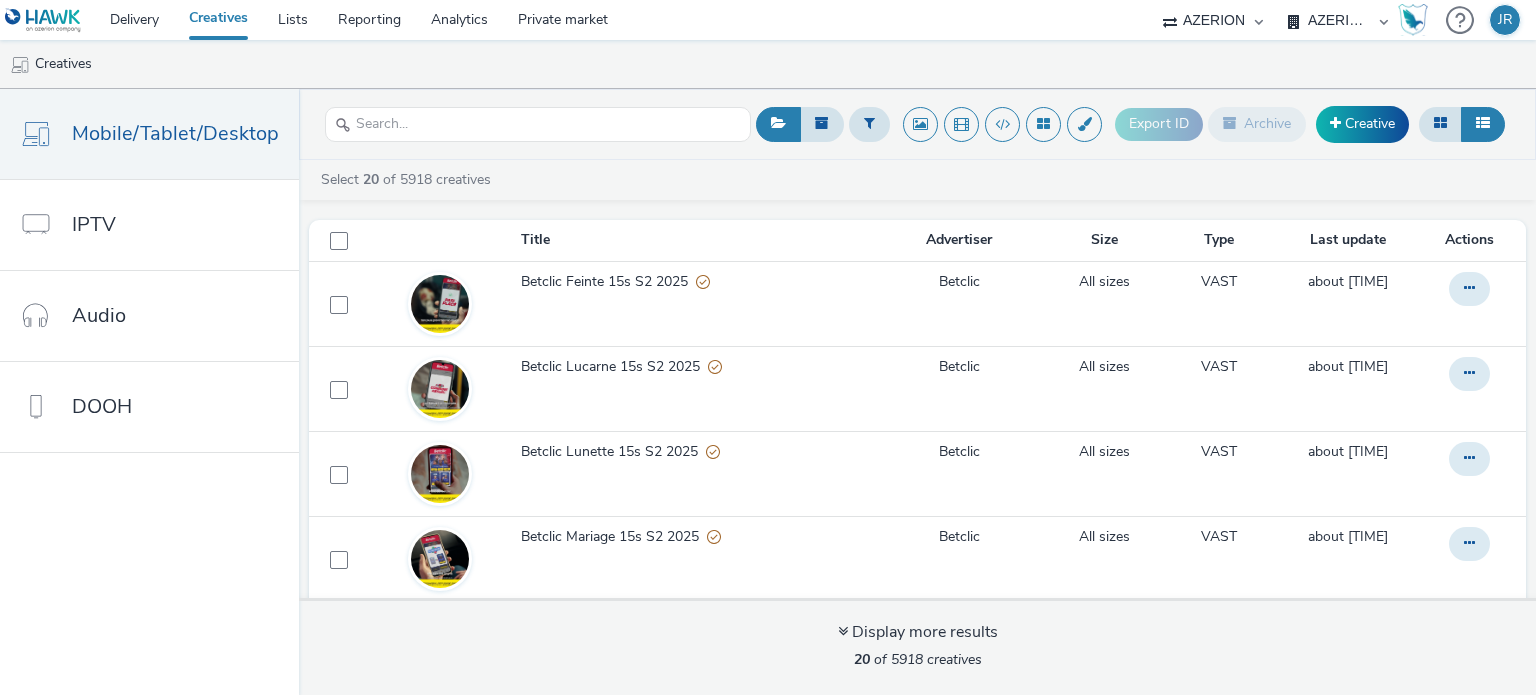 scroll, scrollTop: 0, scrollLeft: 0, axis: both 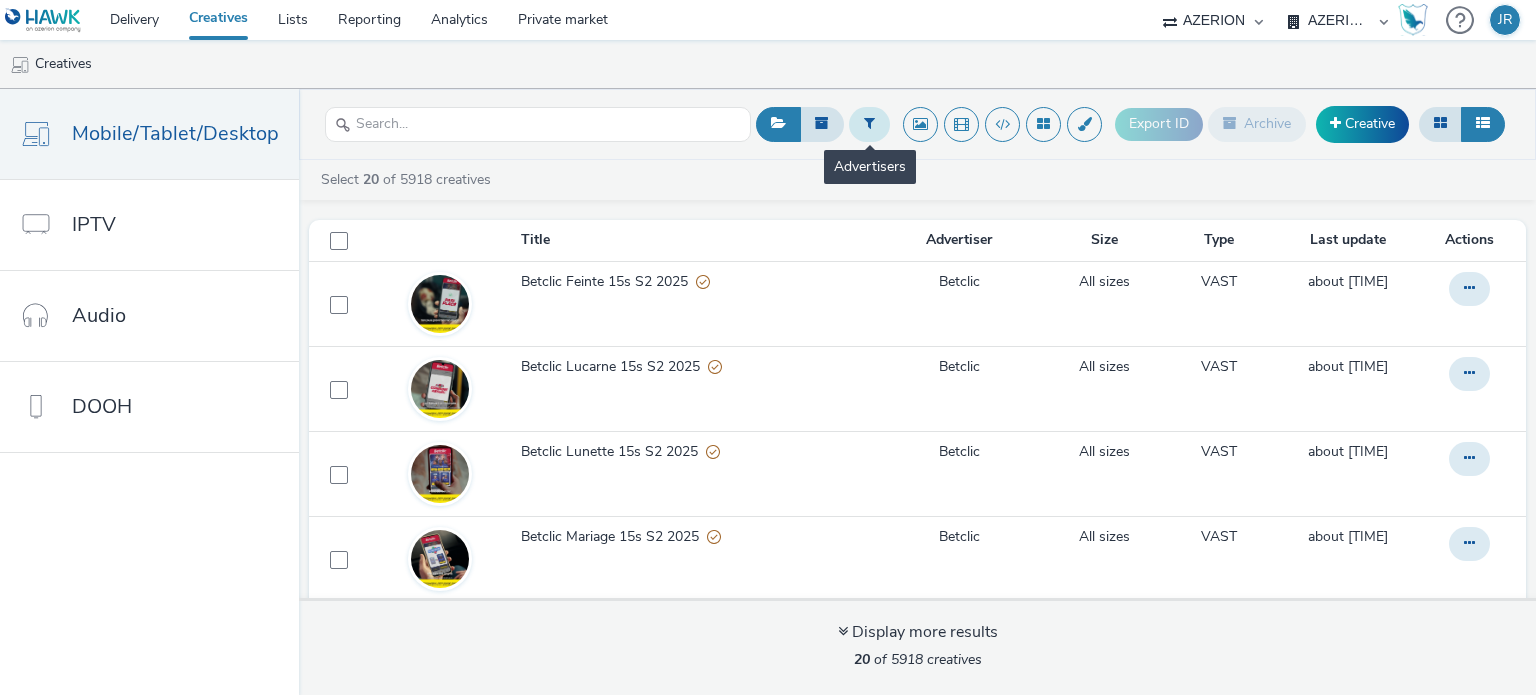 click at bounding box center [869, 123] 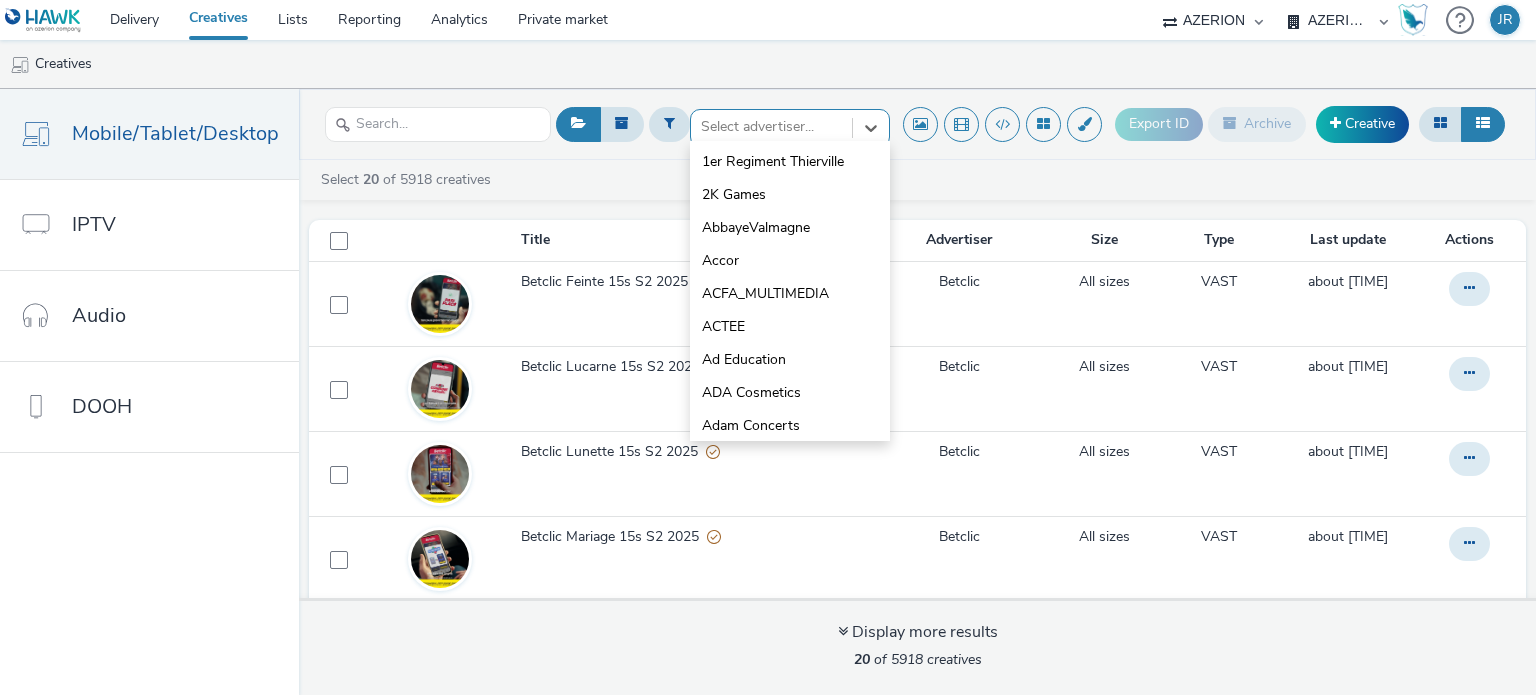 click at bounding box center [771, 127] 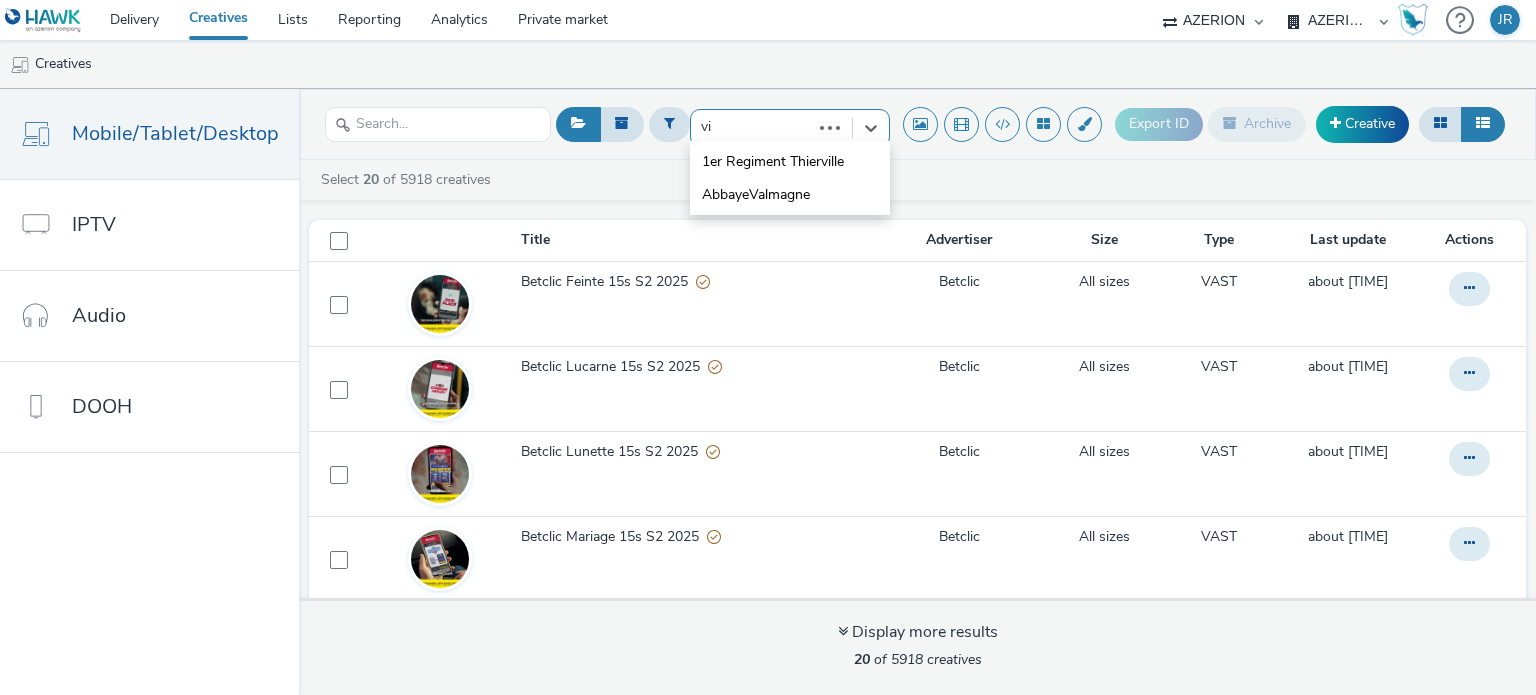 type on "visa" 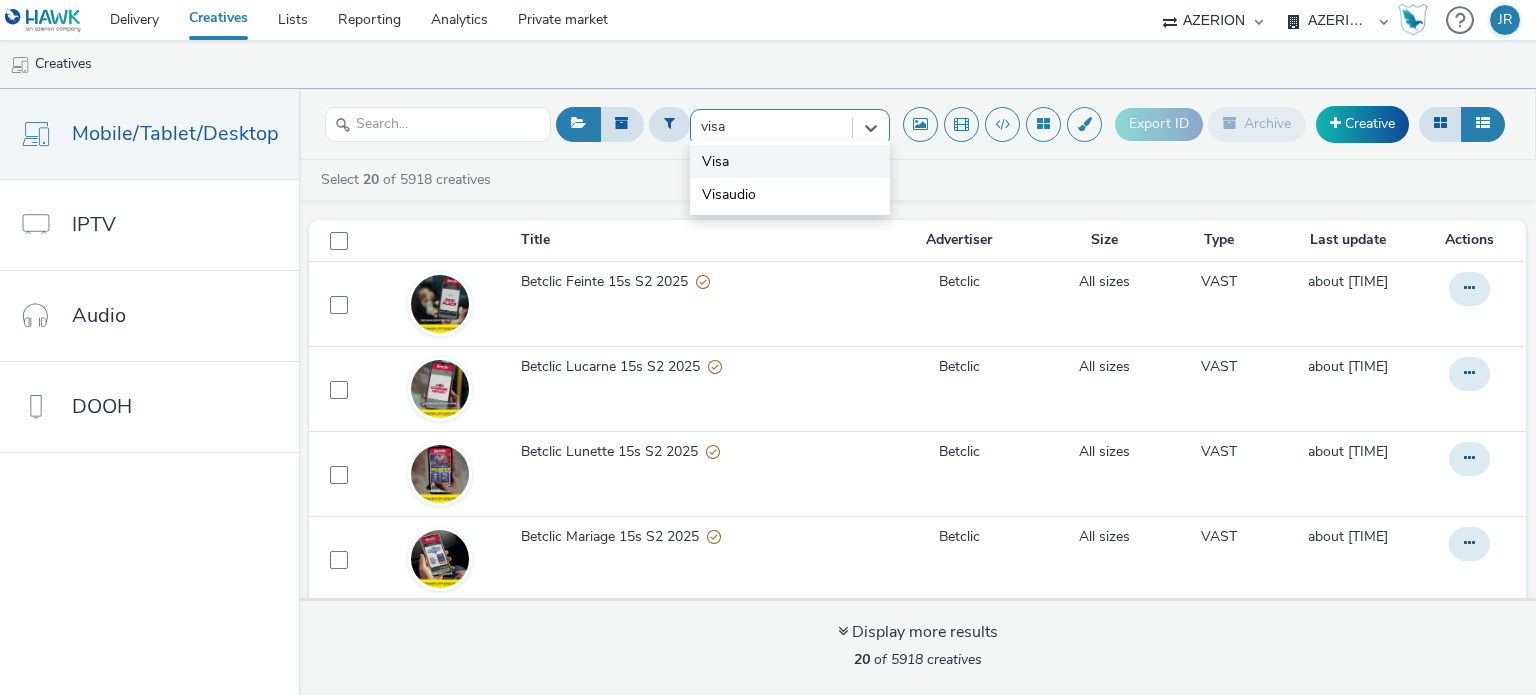 click on "Visa" at bounding box center [715, 162] 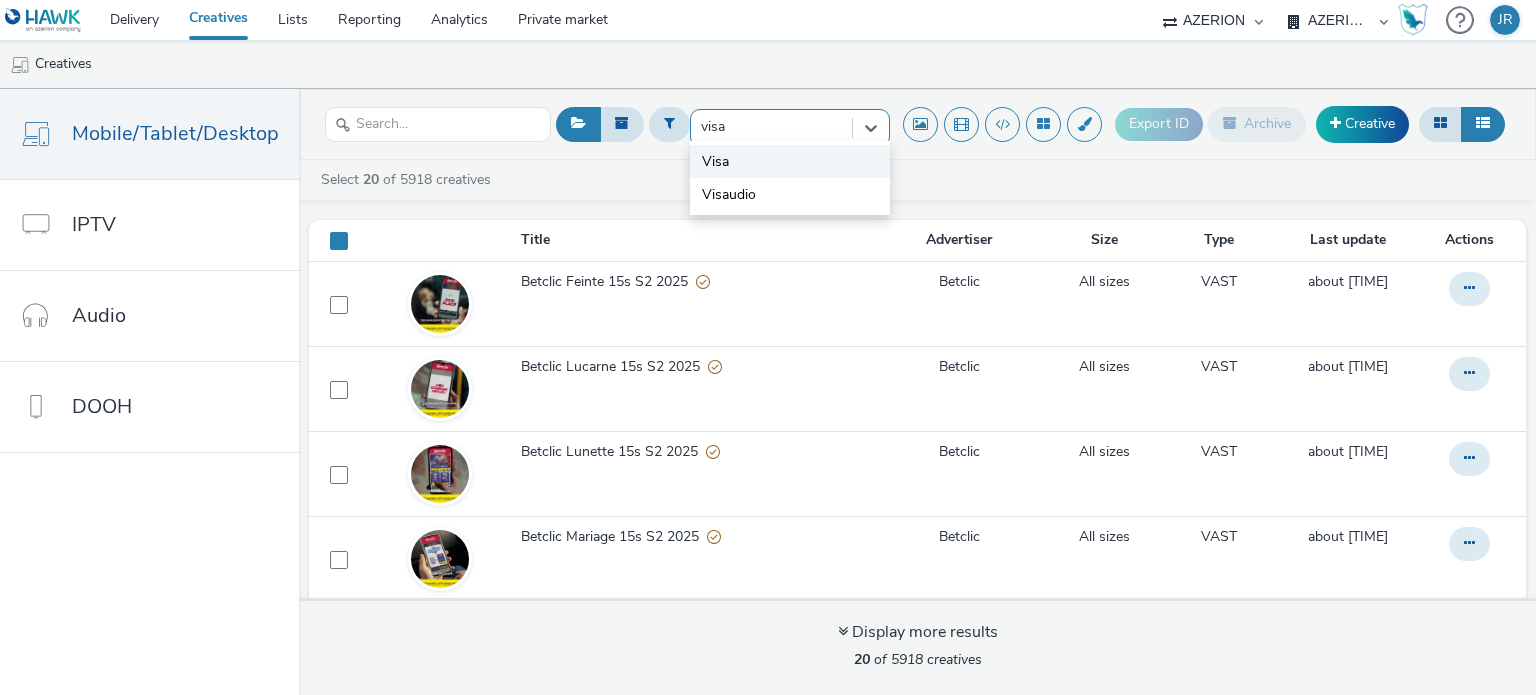 type 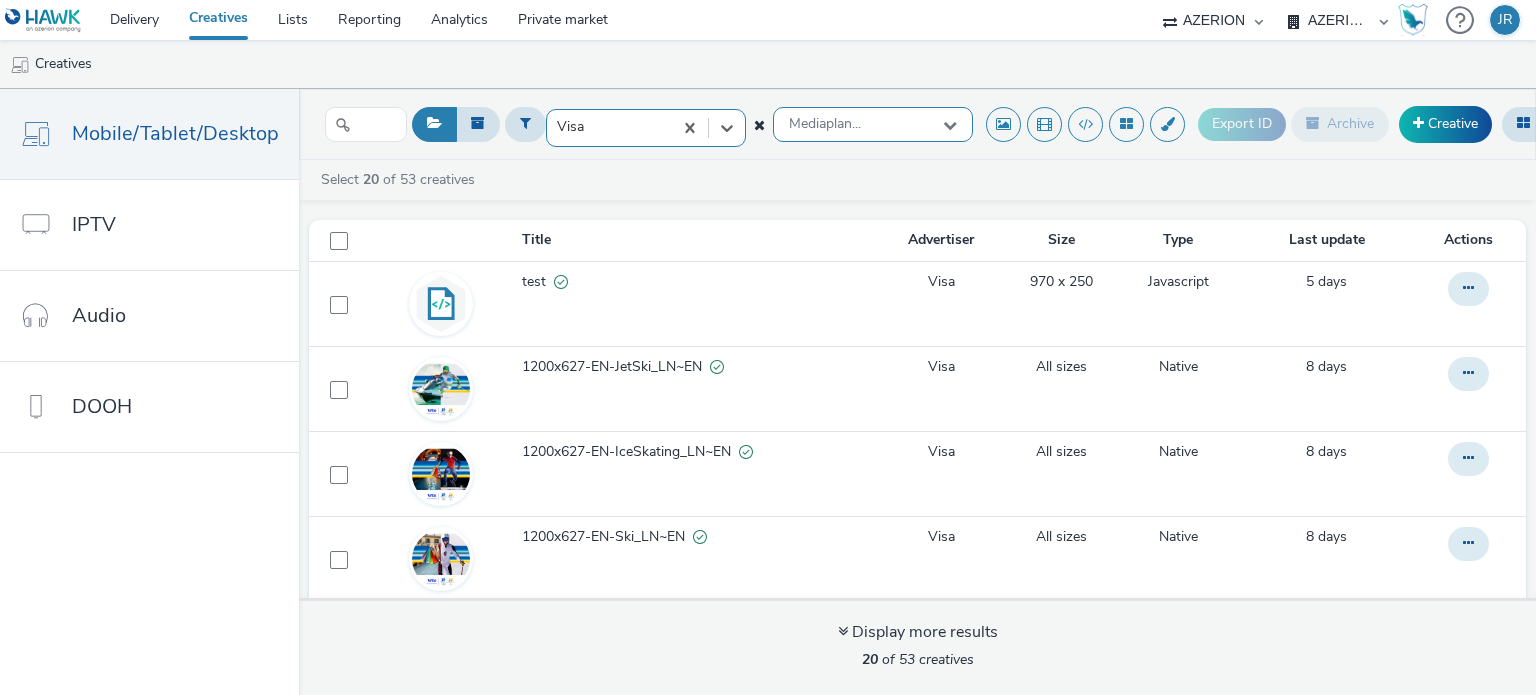 click on "Mediaplan..." at bounding box center [873, 124] 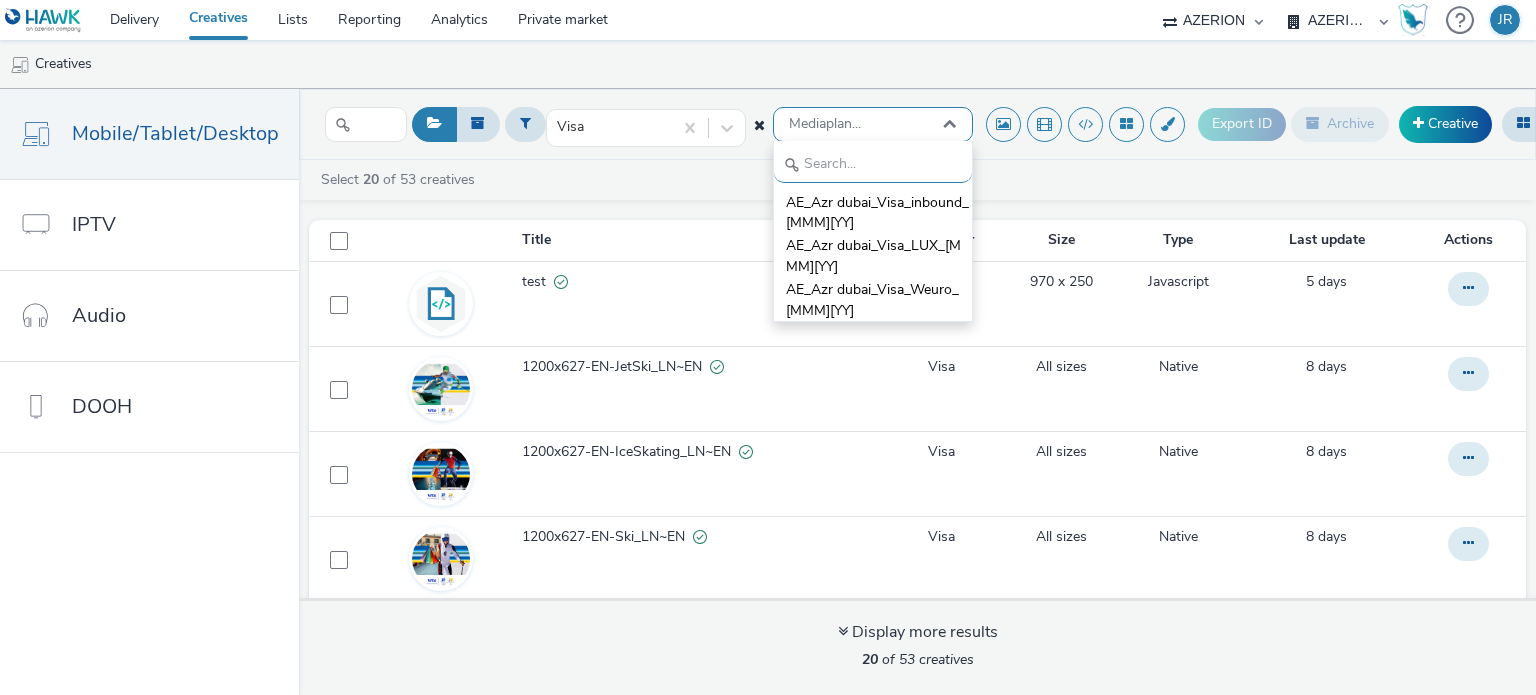 scroll, scrollTop: 0, scrollLeft: 0, axis: both 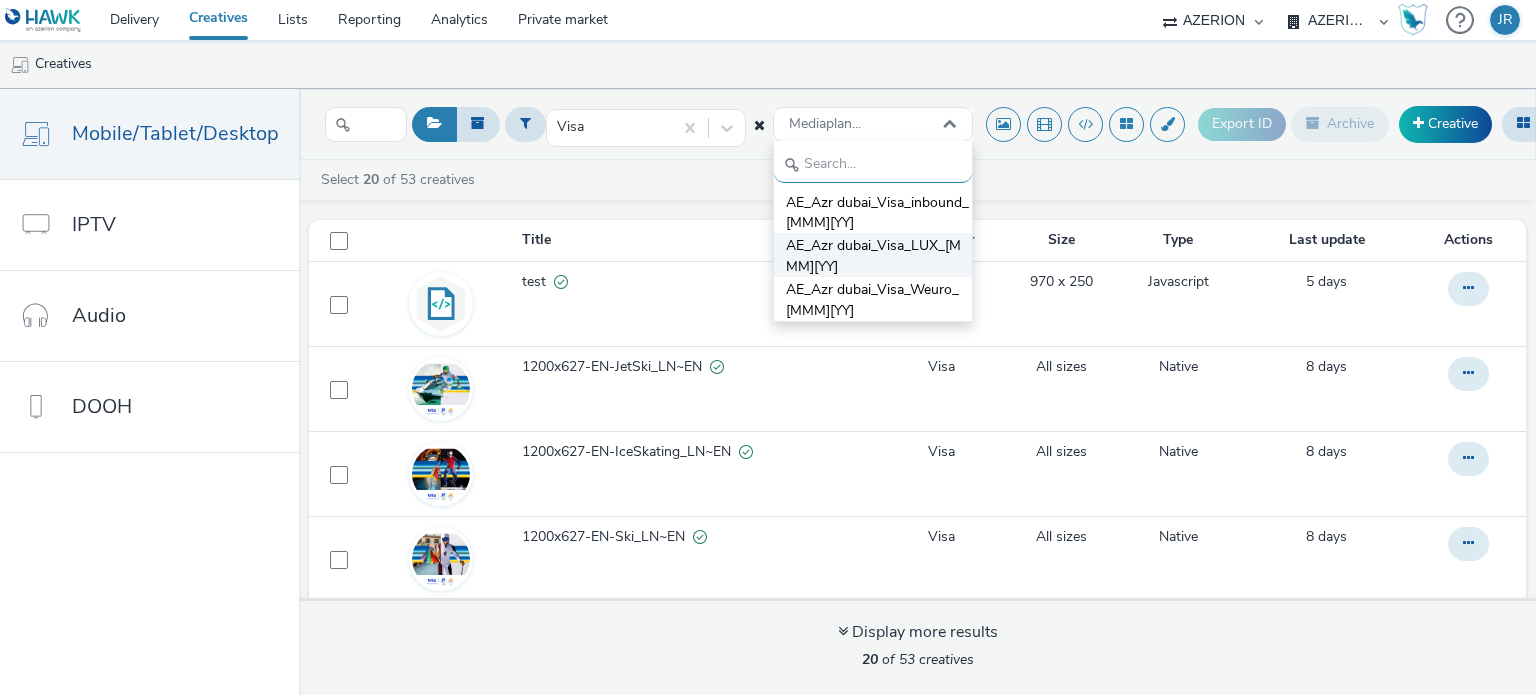 click on "AE_Azr dubai_Visa_LUX_jul25" at bounding box center (879, 256) 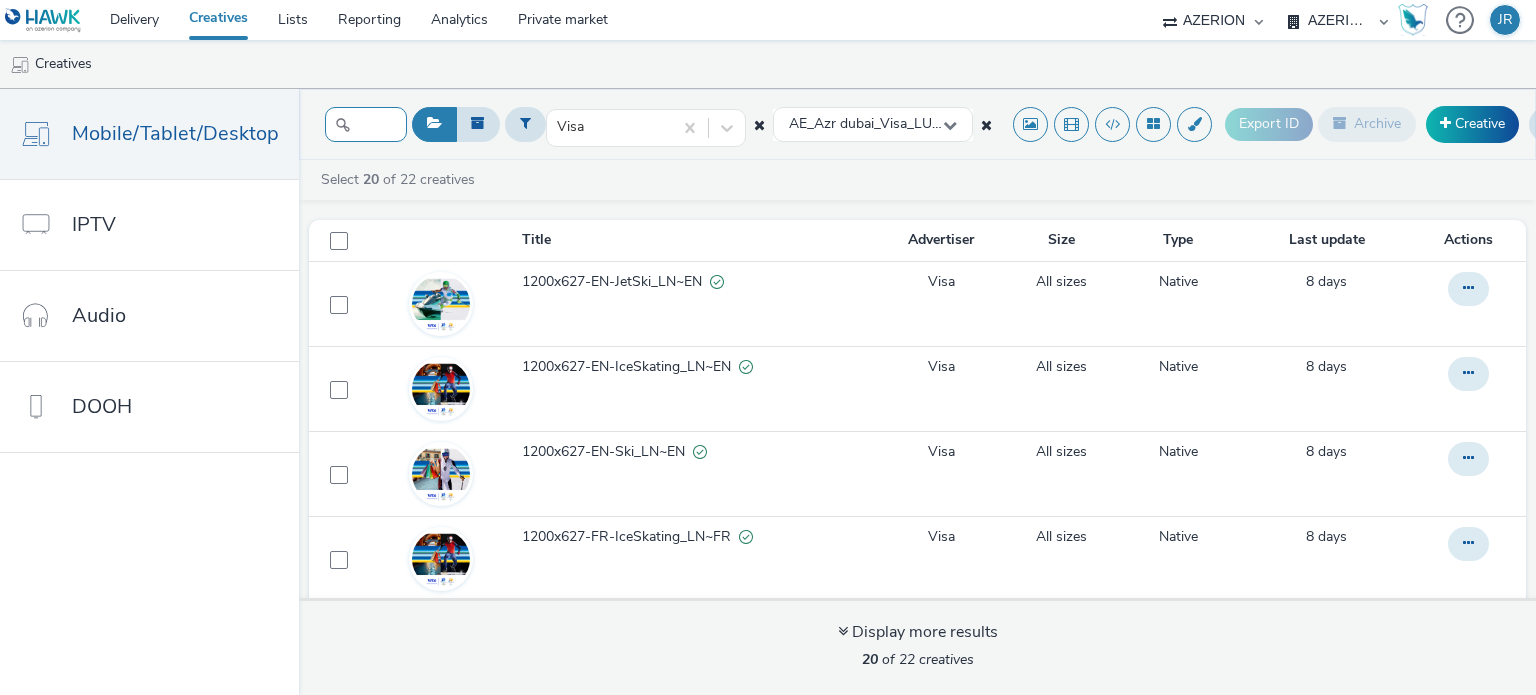 click at bounding box center (366, 124) 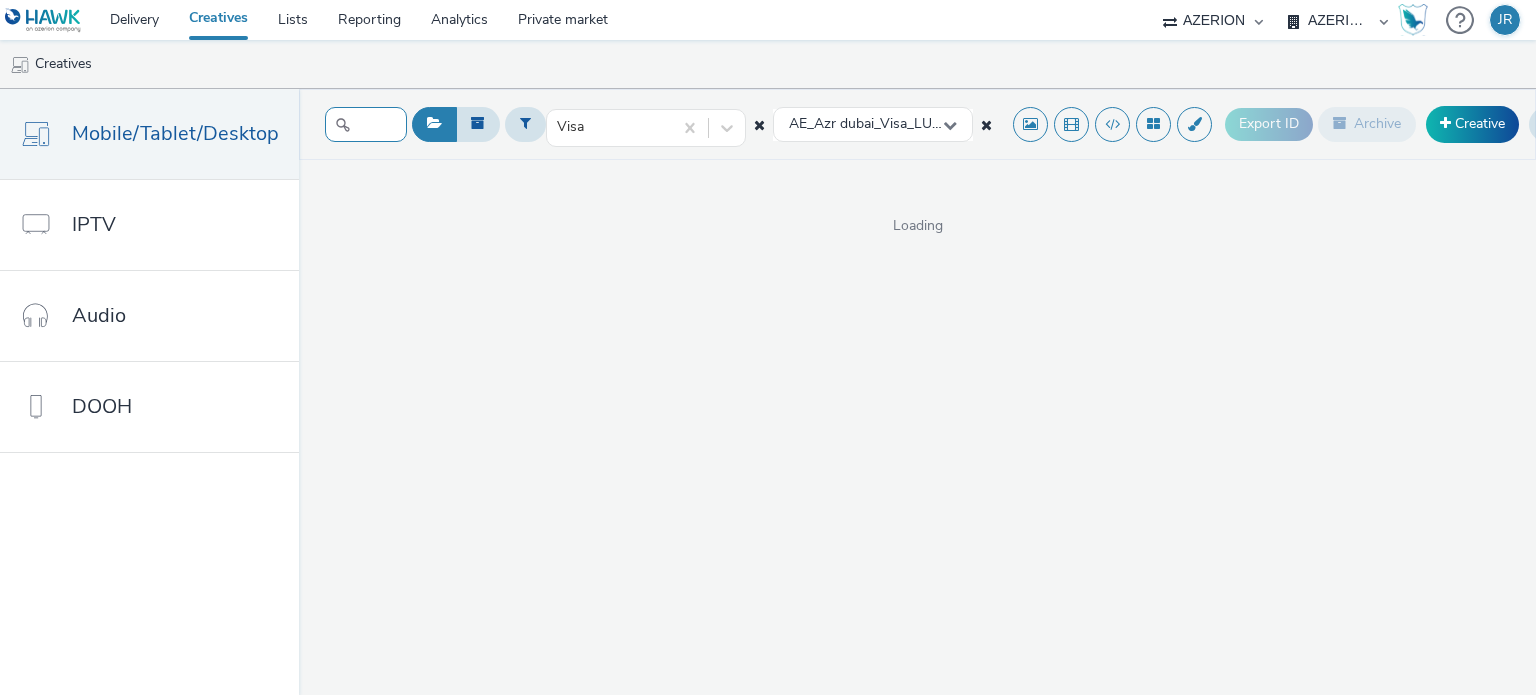 scroll, scrollTop: 0, scrollLeft: 32, axis: horizontal 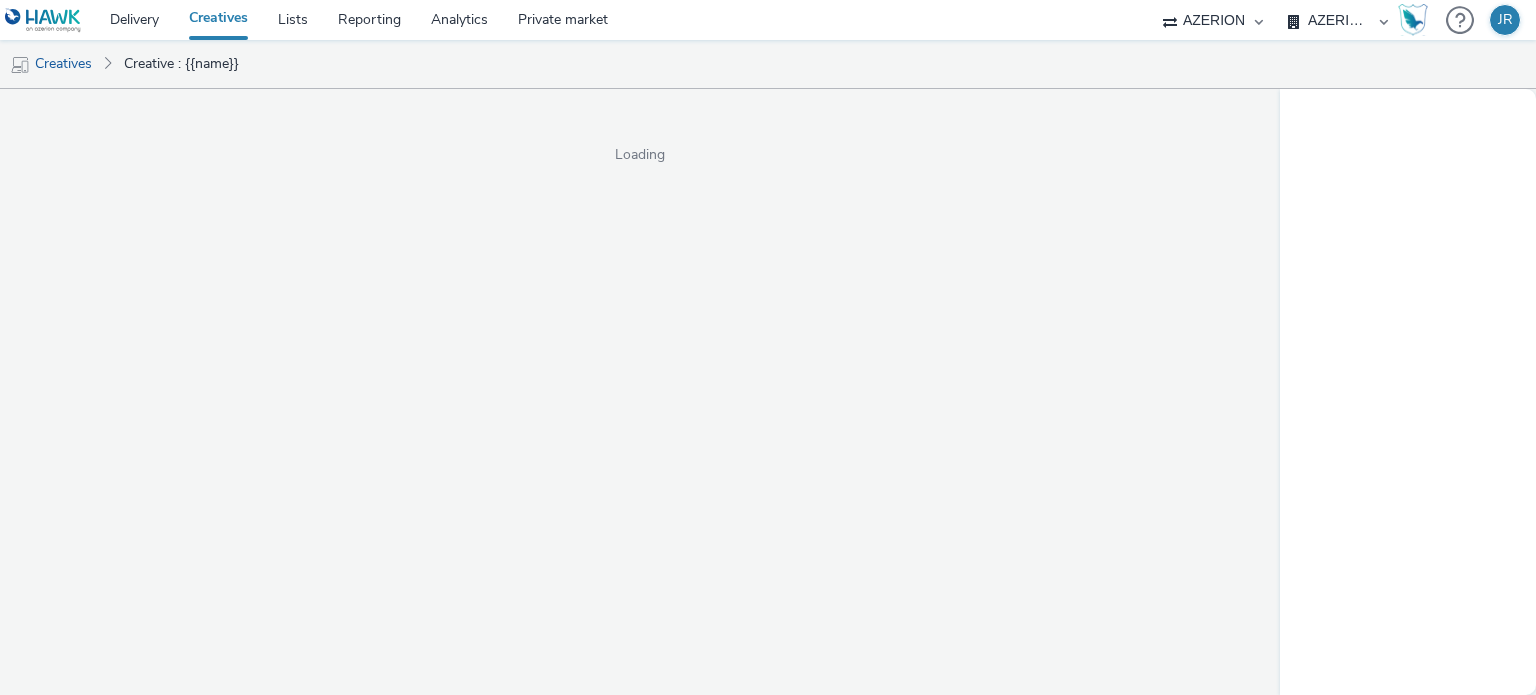 select on "ac009755-aa48-4799-8050-7a339a378eb8" 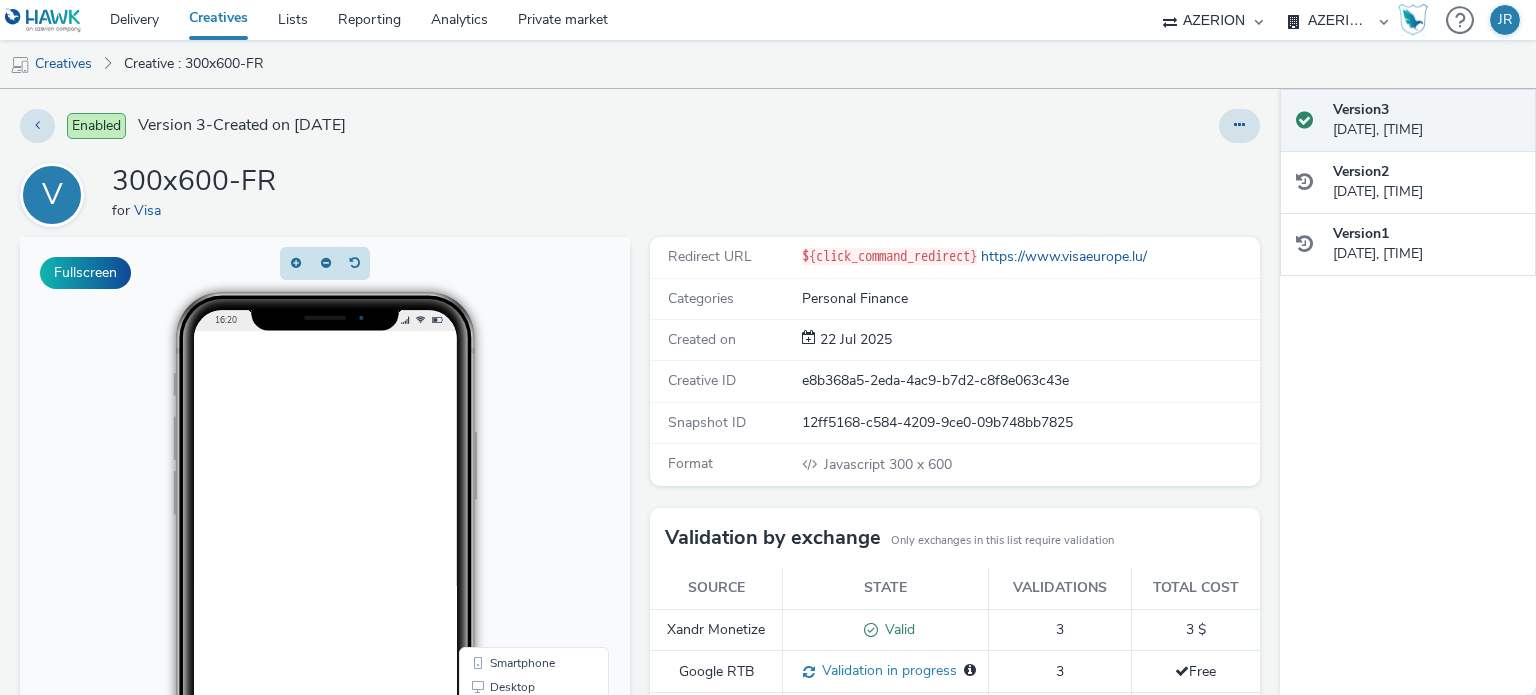 scroll, scrollTop: 0, scrollLeft: 0, axis: both 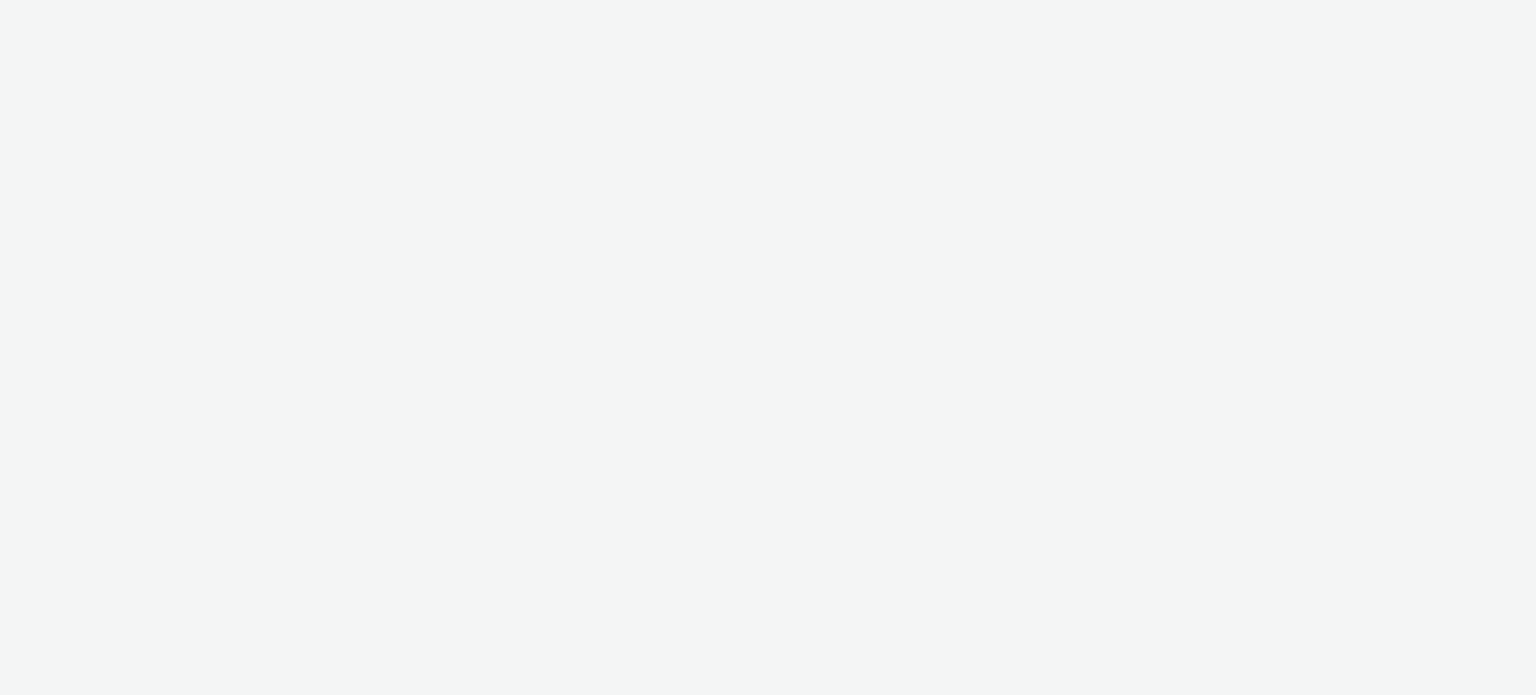 select on "ac009755-aa48-4799-8050-7a339a378eb8" 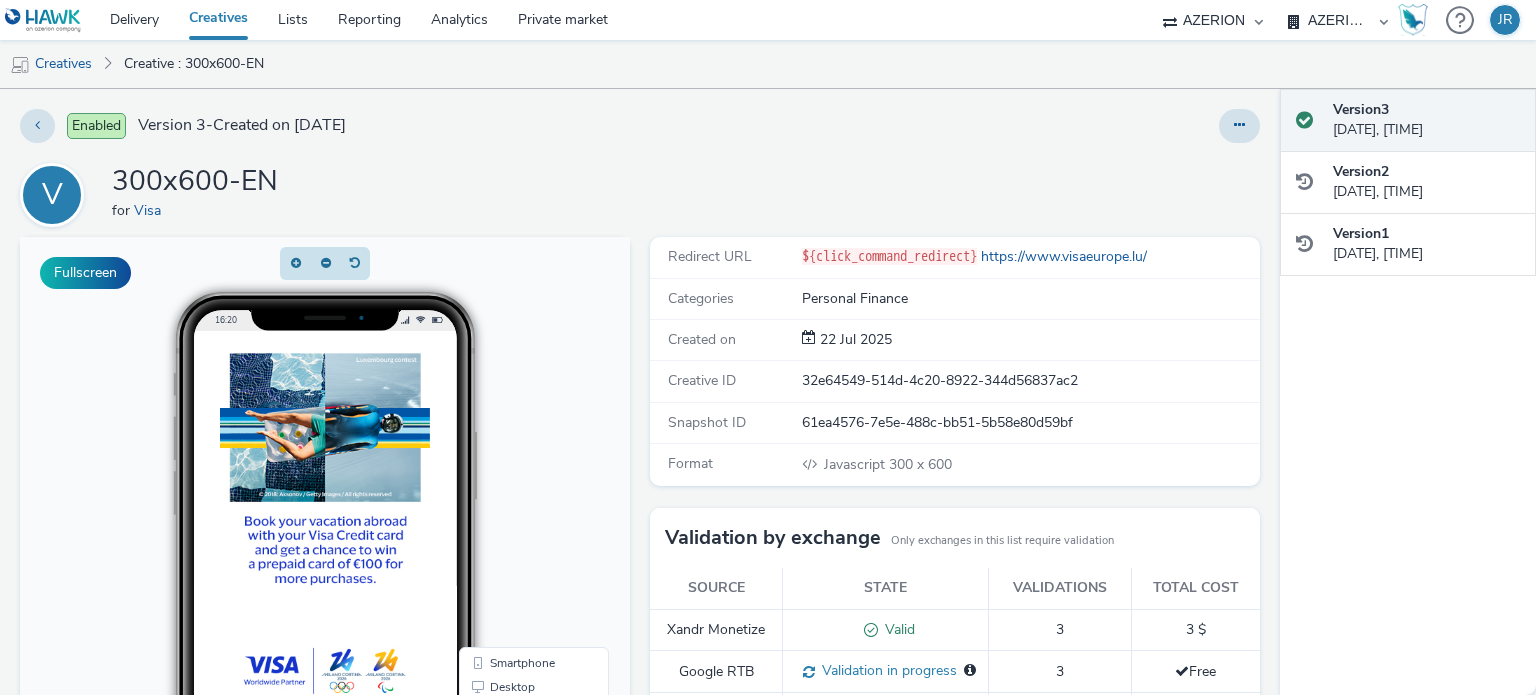 scroll, scrollTop: 0, scrollLeft: 0, axis: both 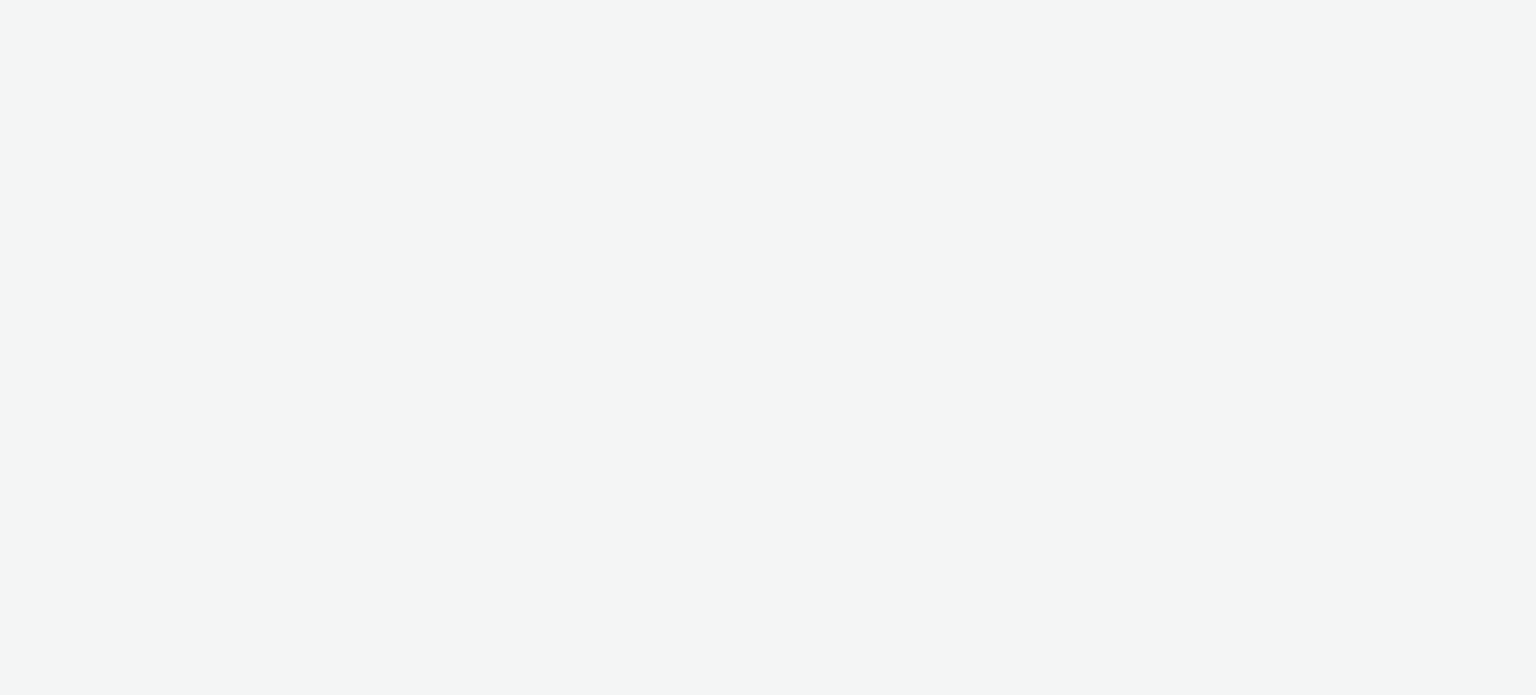 select on "ac009755-aa48-4799-8050-7a339a378eb8" 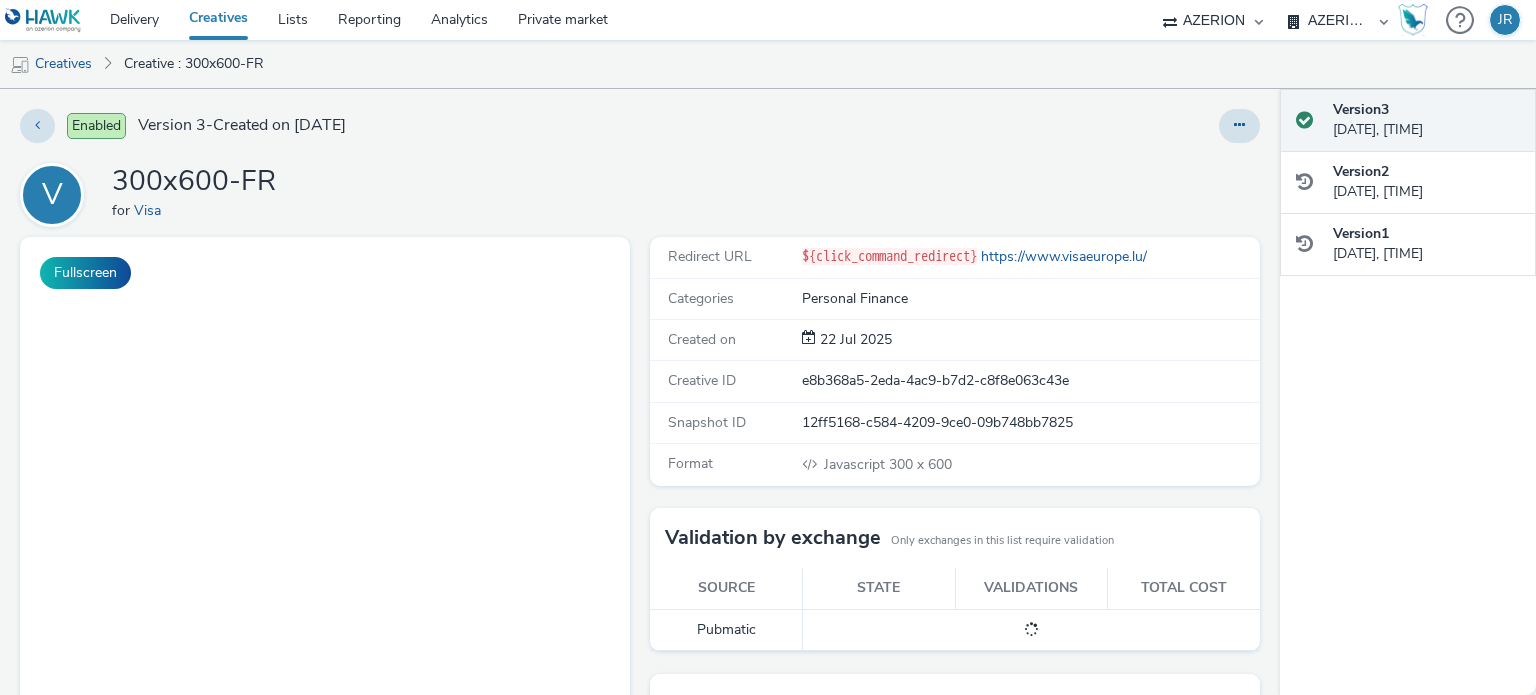 scroll, scrollTop: 357, scrollLeft: 0, axis: vertical 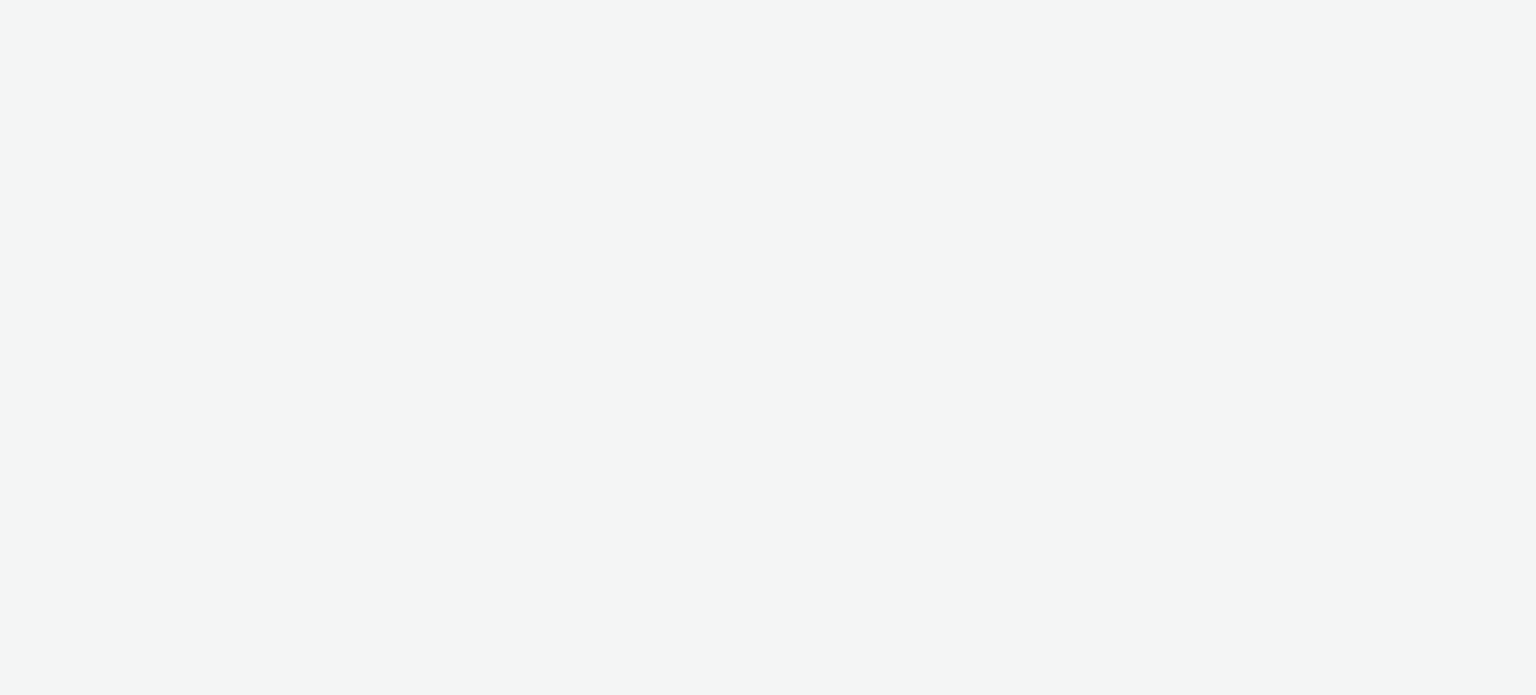 select on "ac009755-aa48-4799-8050-7a339a378eb8" 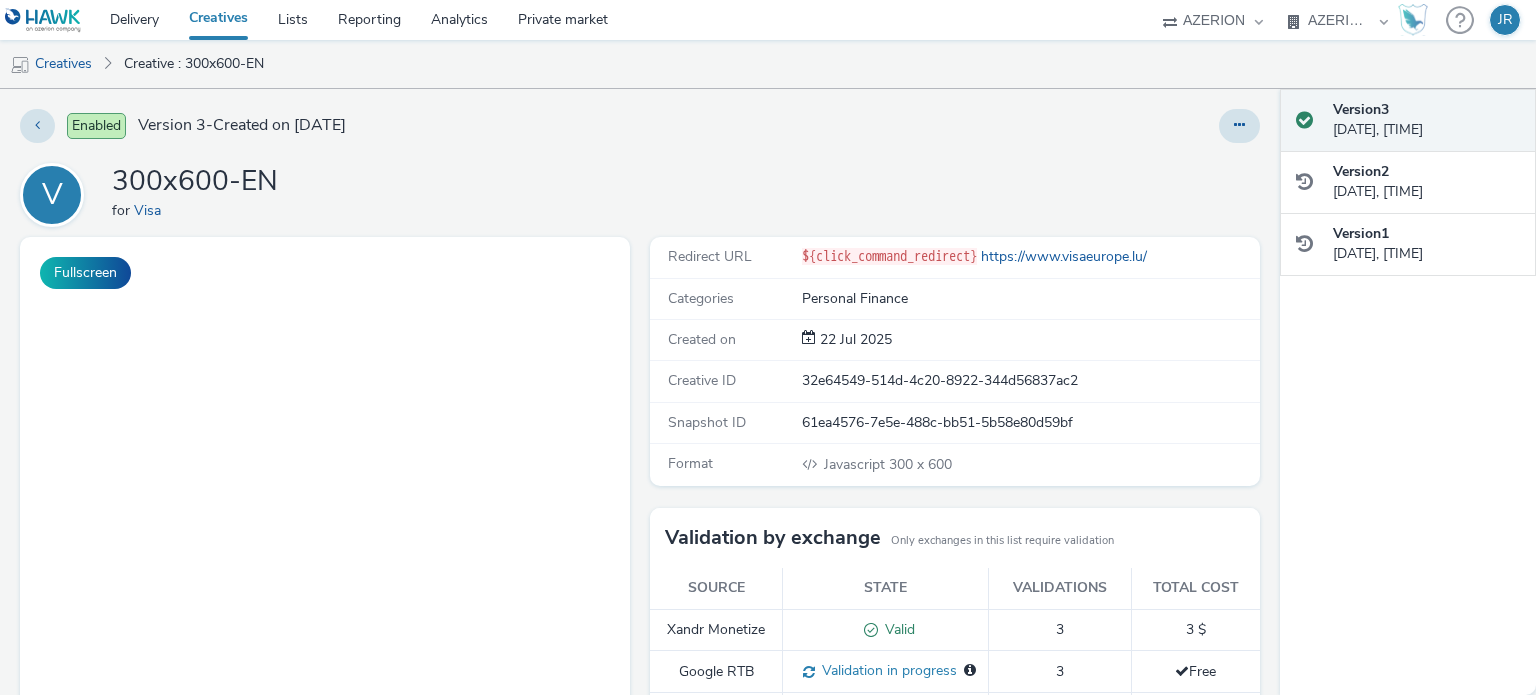 scroll, scrollTop: 0, scrollLeft: 0, axis: both 